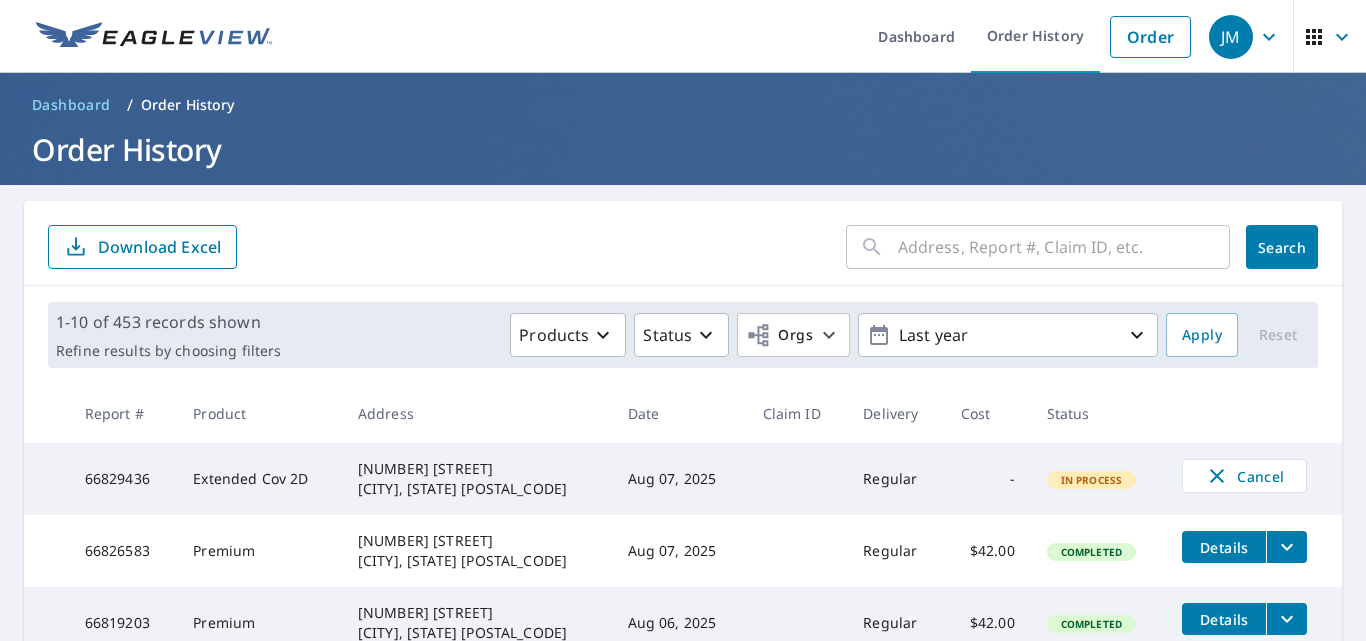 scroll, scrollTop: 0, scrollLeft: 0, axis: both 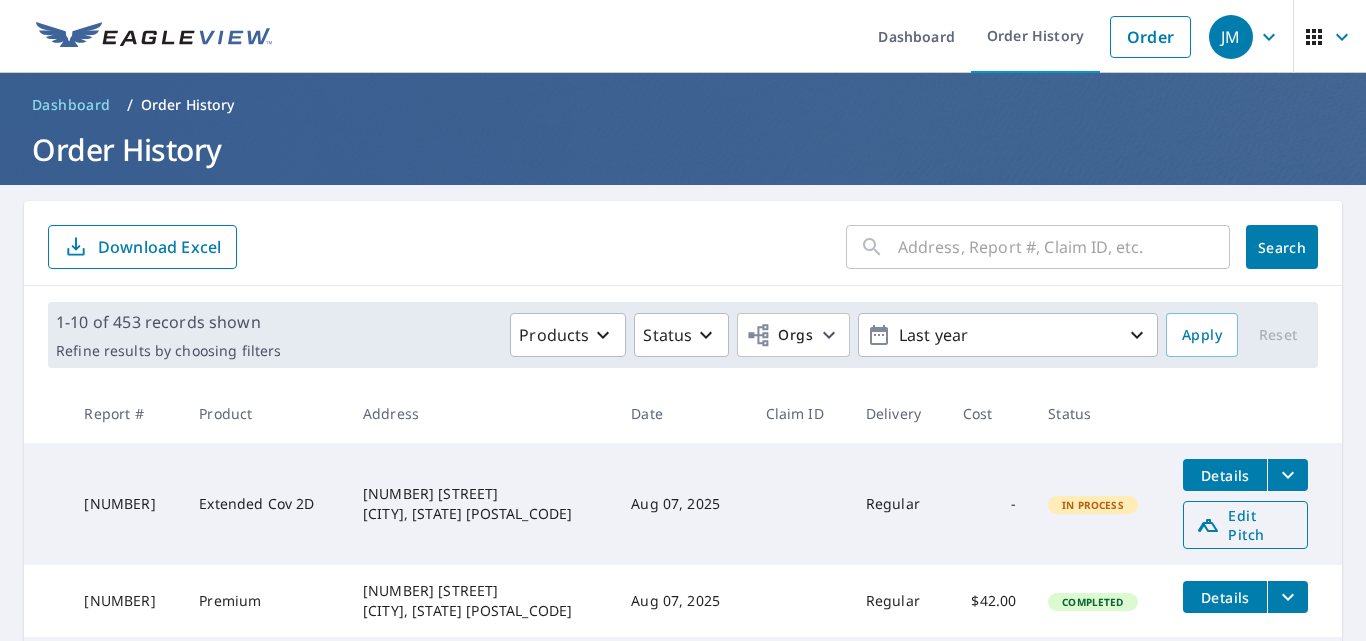 click on "Edit Pitch" at bounding box center [1245, 525] 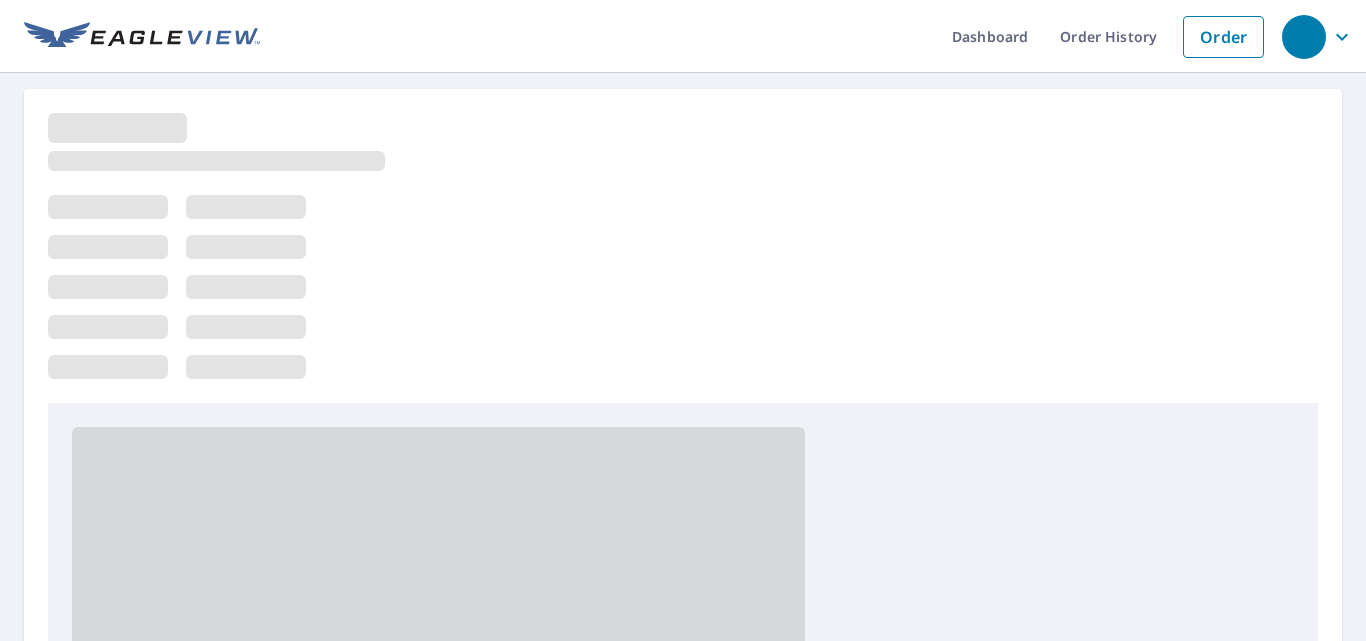 scroll, scrollTop: 0, scrollLeft: 0, axis: both 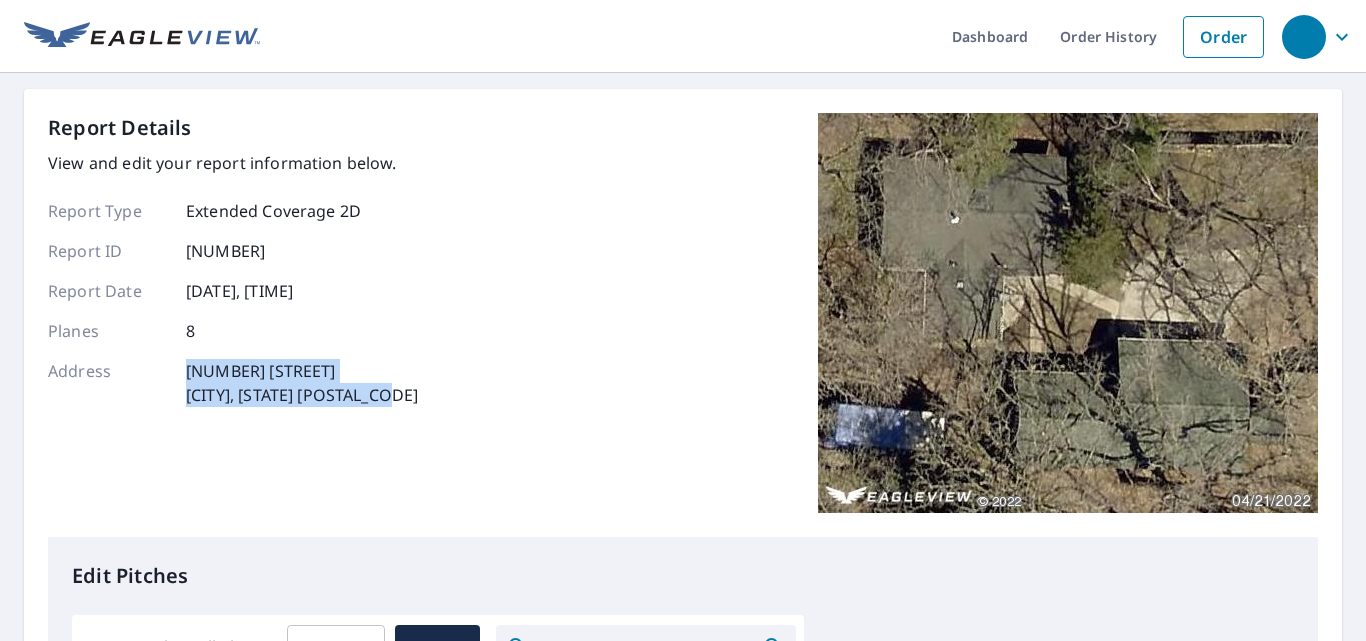 drag, startPoint x: 179, startPoint y: 374, endPoint x: 424, endPoint y: 412, distance: 247.92943 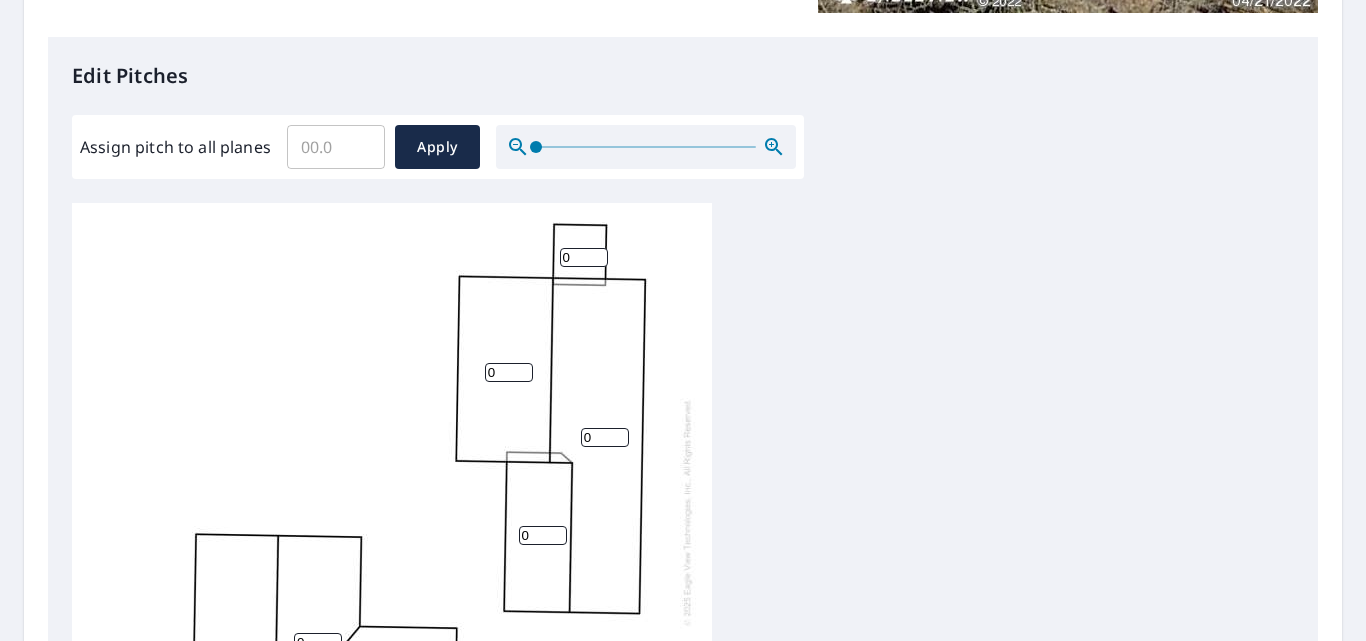scroll, scrollTop: 0, scrollLeft: 0, axis: both 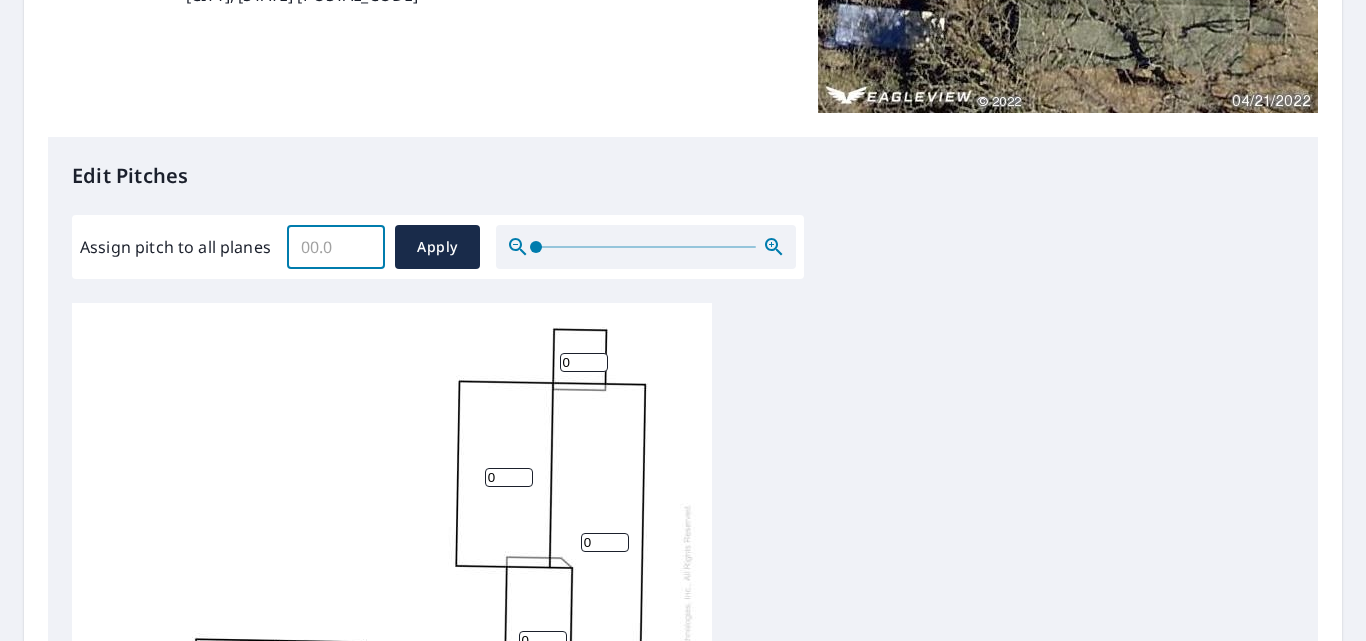 click on "Assign pitch to all planes" at bounding box center (336, 247) 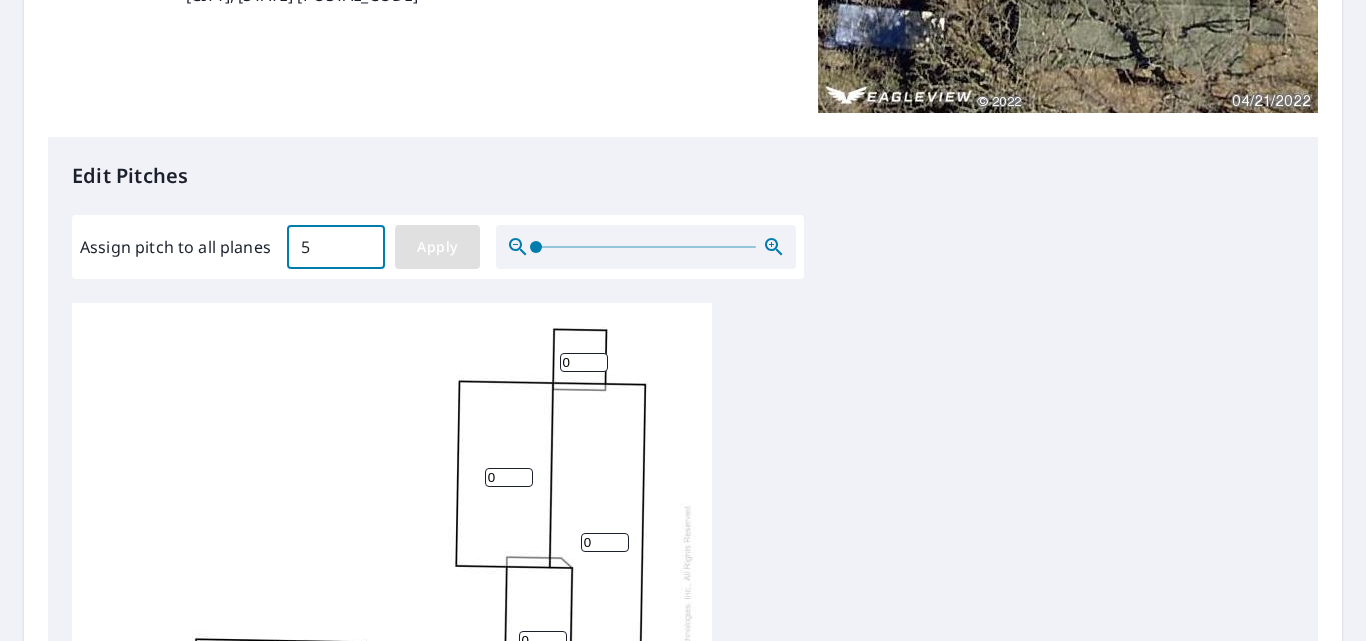 type on "5" 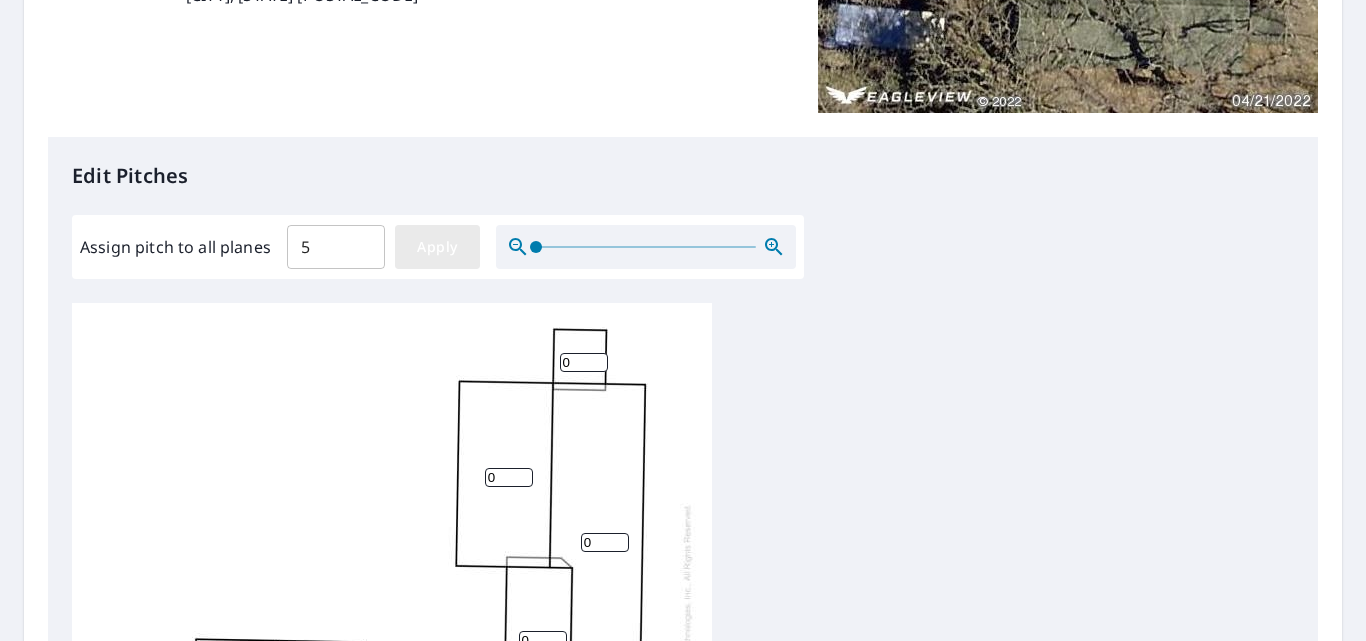 click on "Apply" at bounding box center (437, 247) 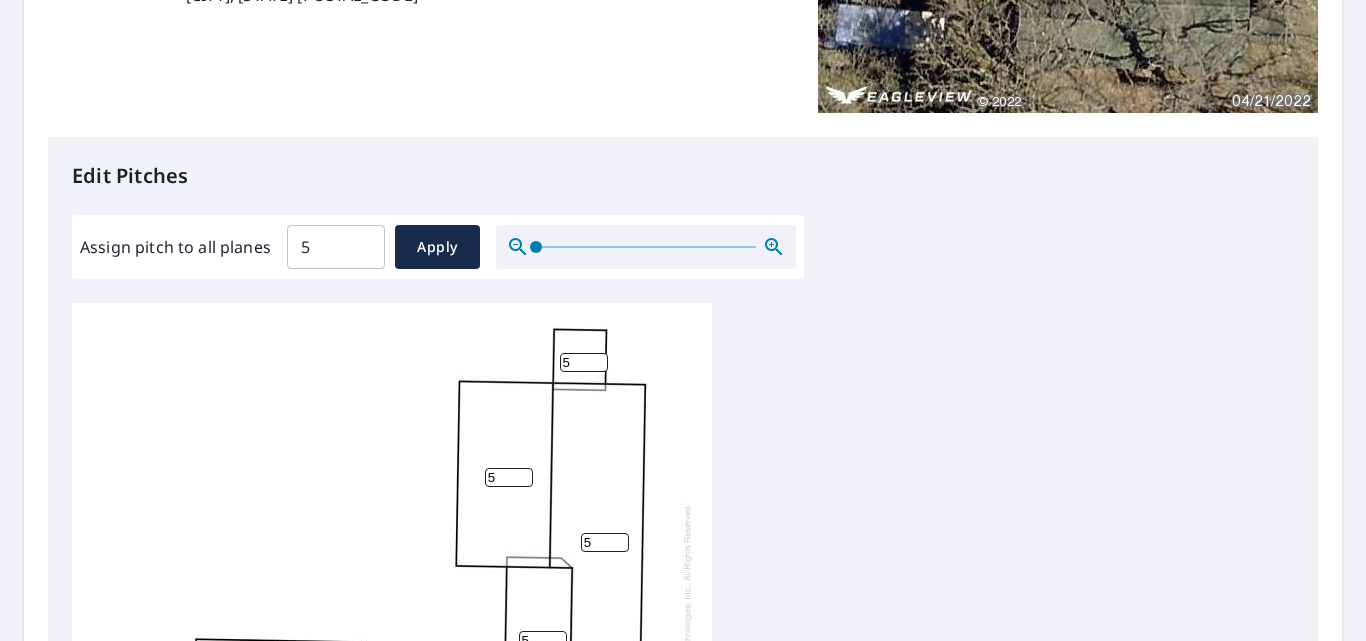 scroll, scrollTop: 20, scrollLeft: 0, axis: vertical 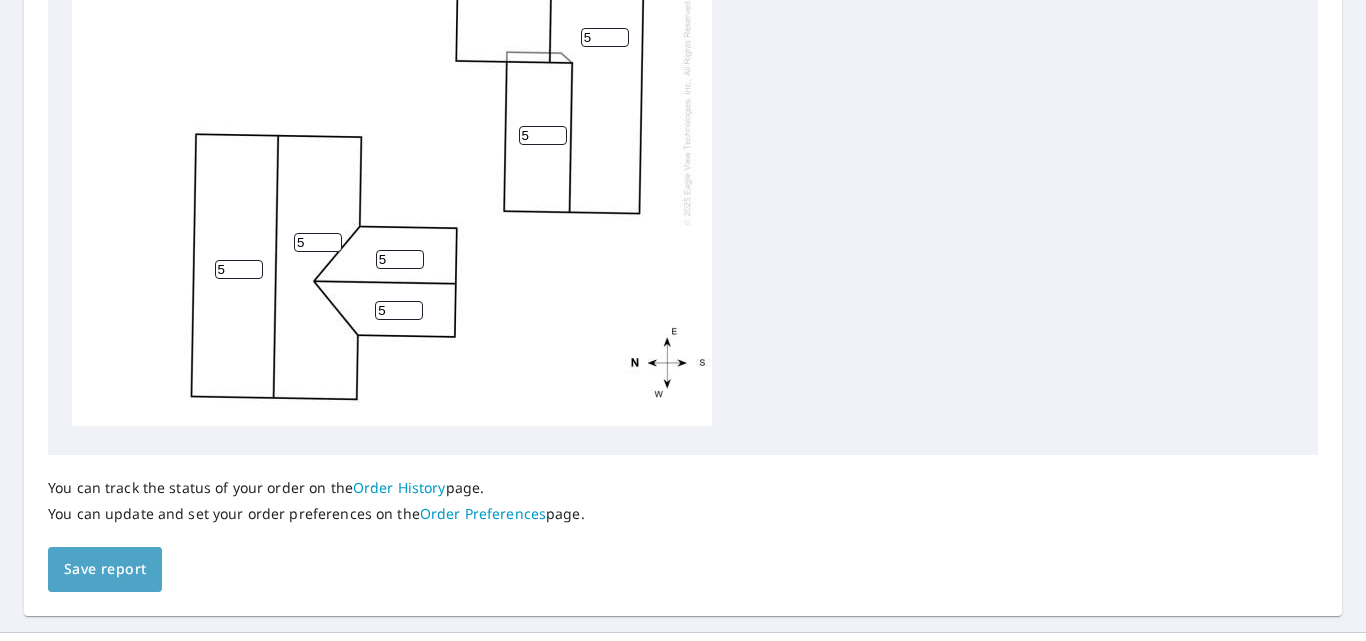 click on "Save report" at bounding box center (105, 569) 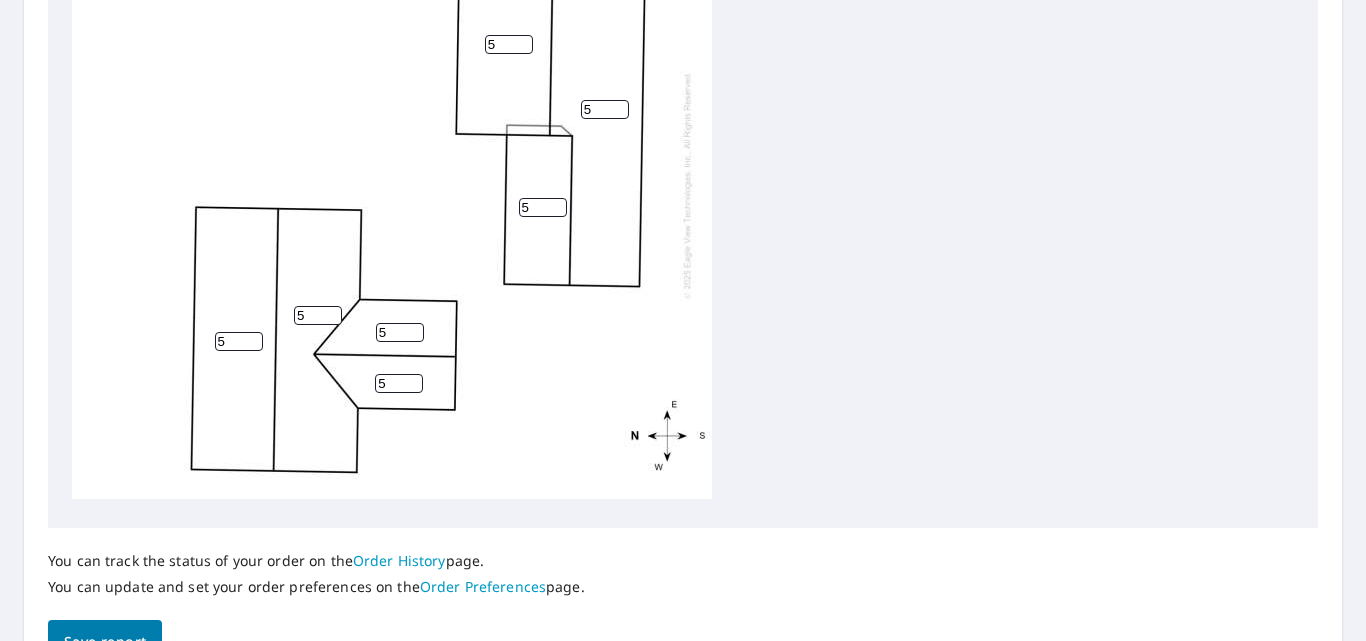 scroll, scrollTop: 0, scrollLeft: 0, axis: both 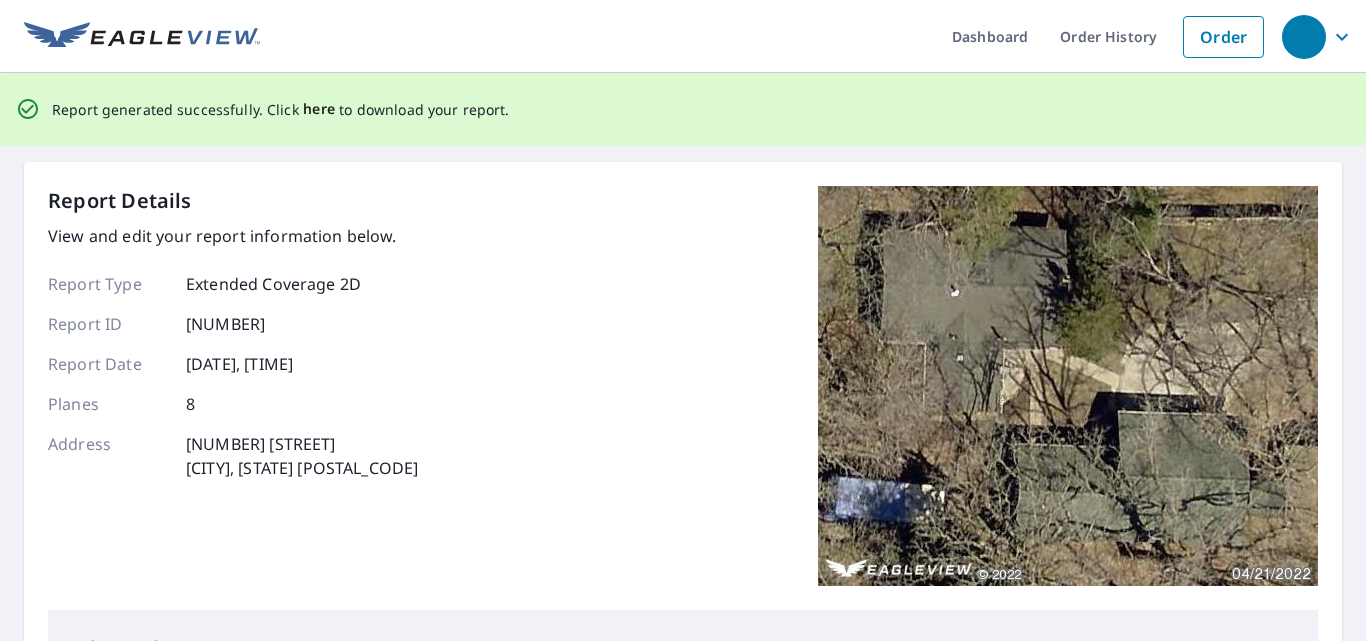 click on "here" at bounding box center [319, 109] 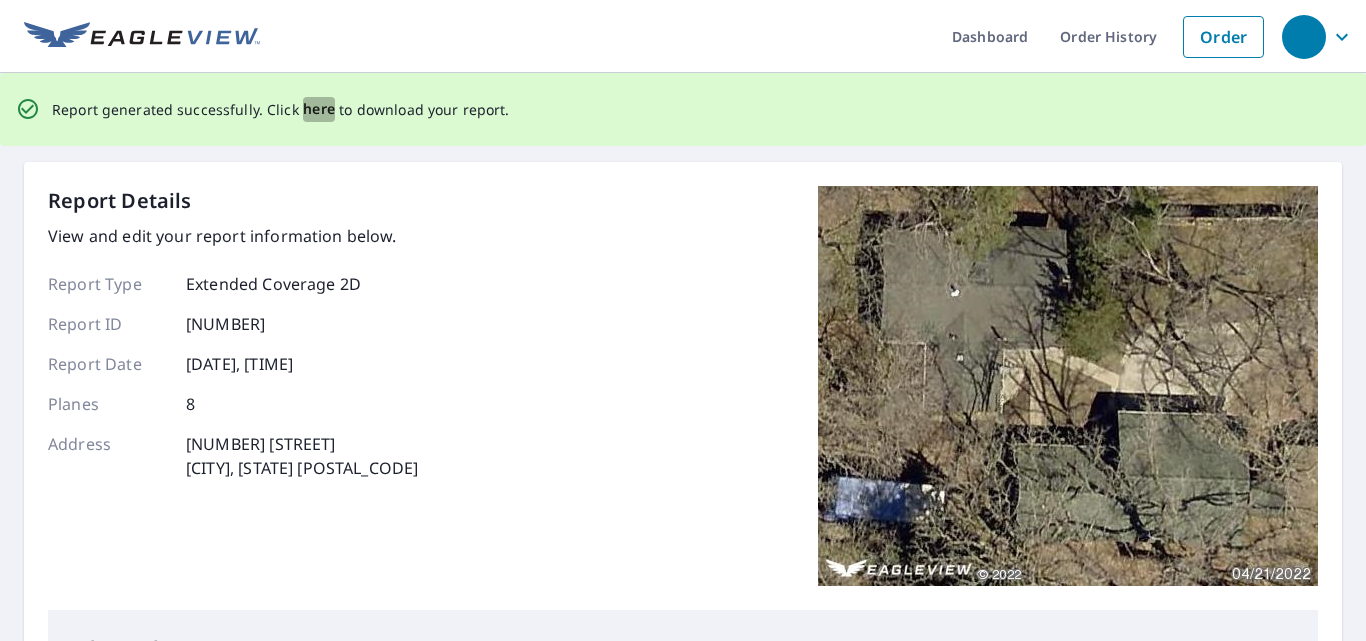 click on "here" at bounding box center [319, 109] 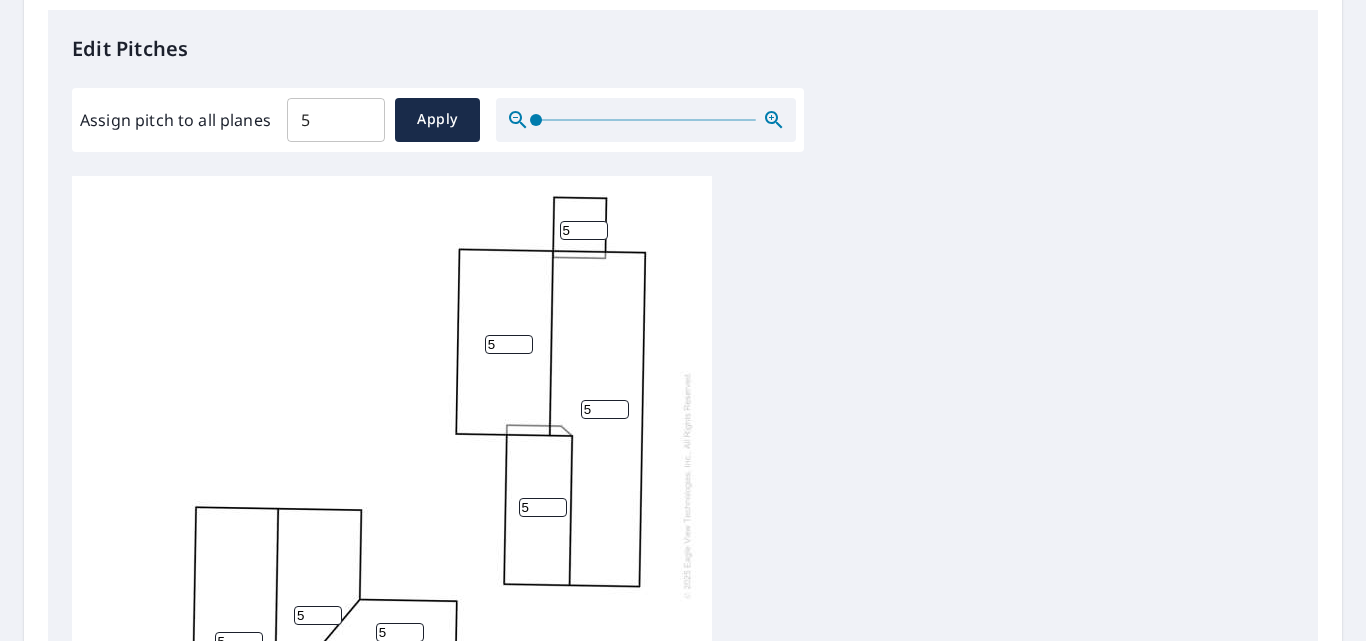 scroll, scrollTop: 0, scrollLeft: 0, axis: both 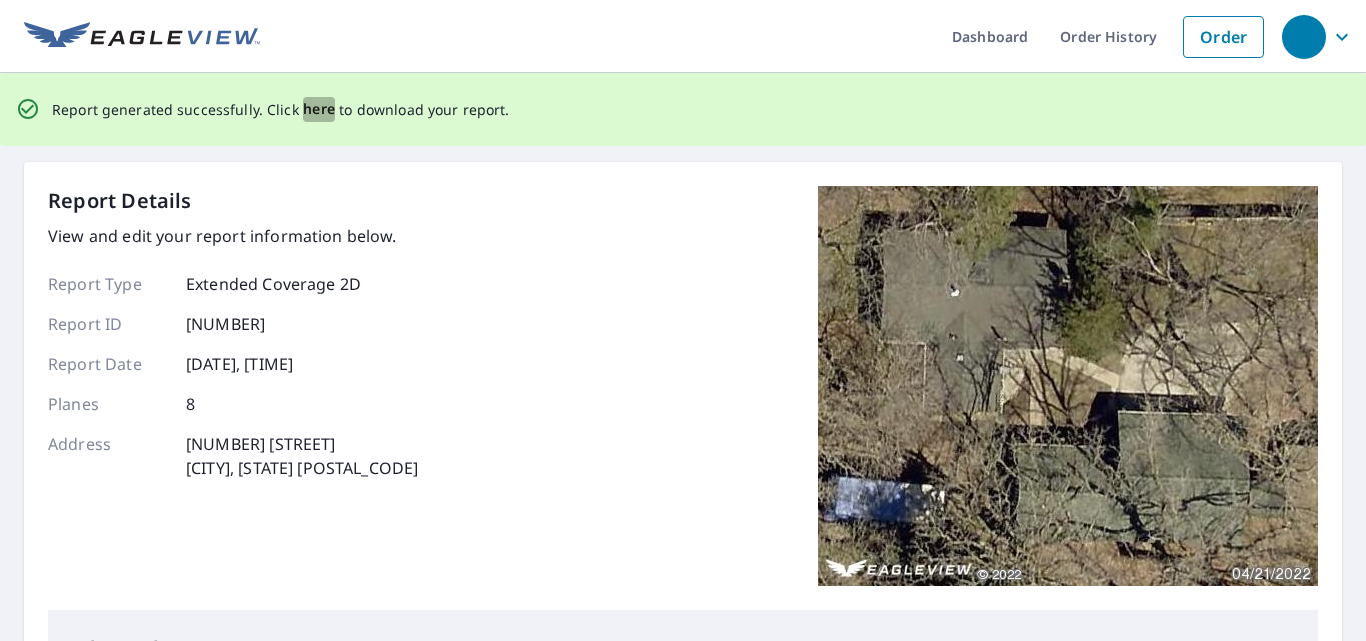 click on "here" at bounding box center (319, 109) 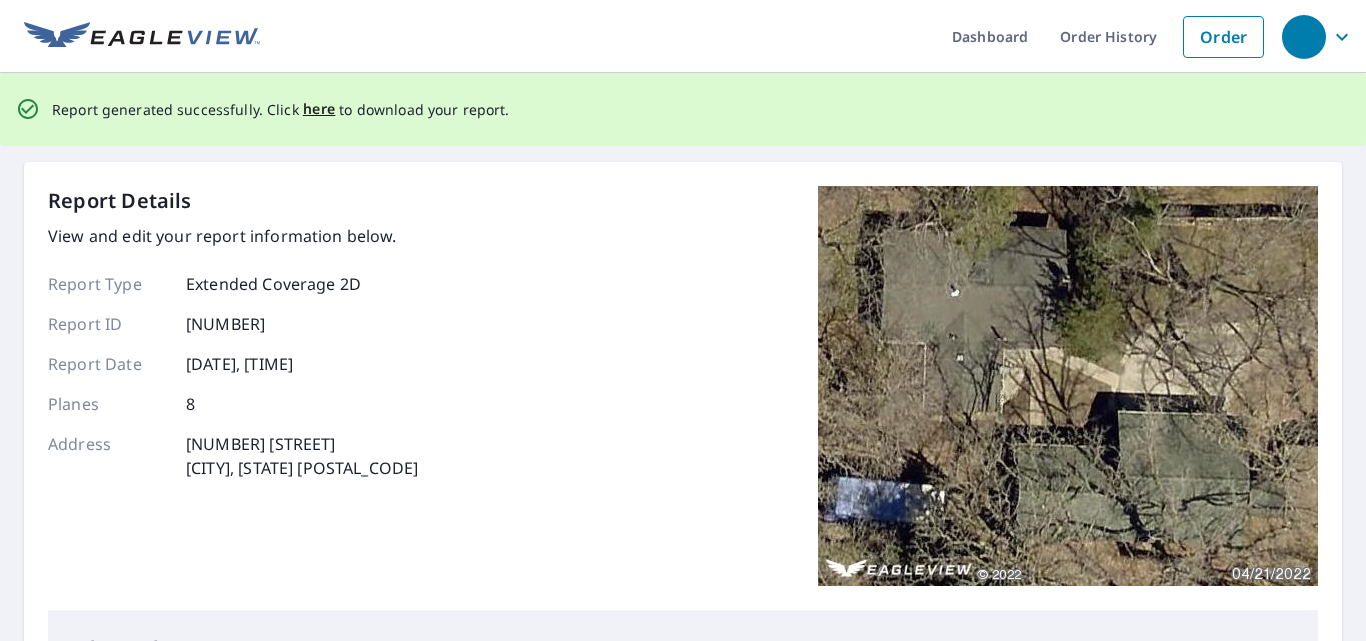 type 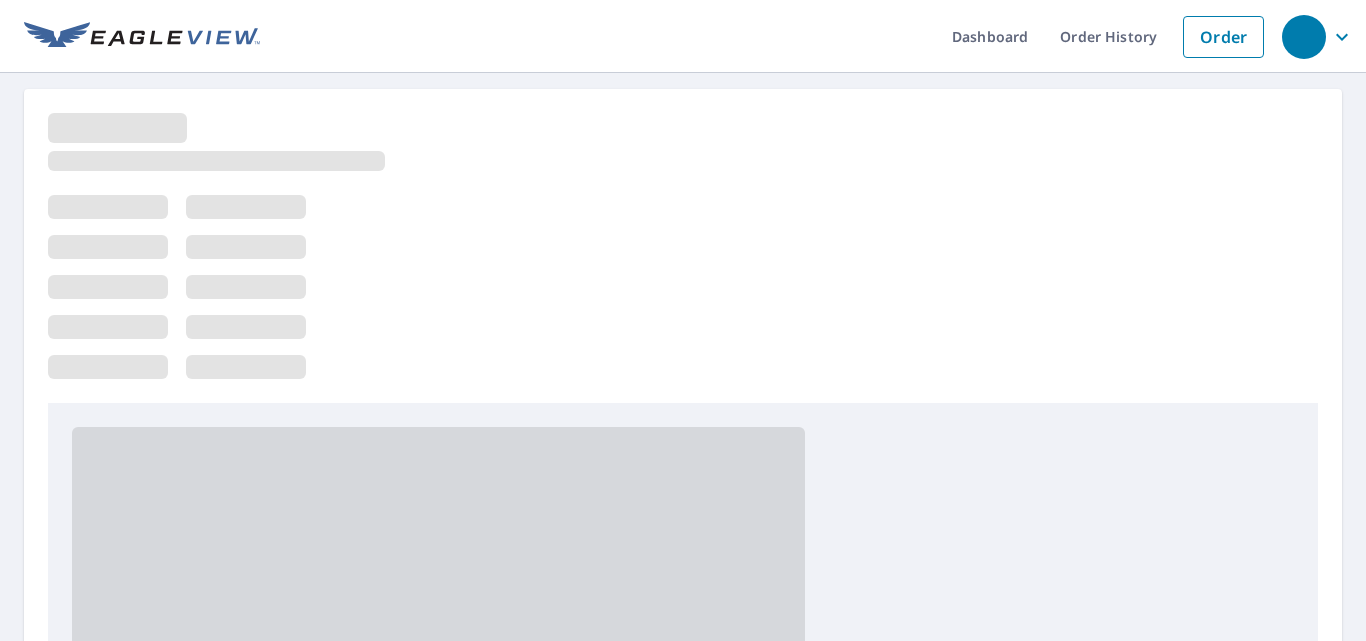 scroll, scrollTop: 0, scrollLeft: 0, axis: both 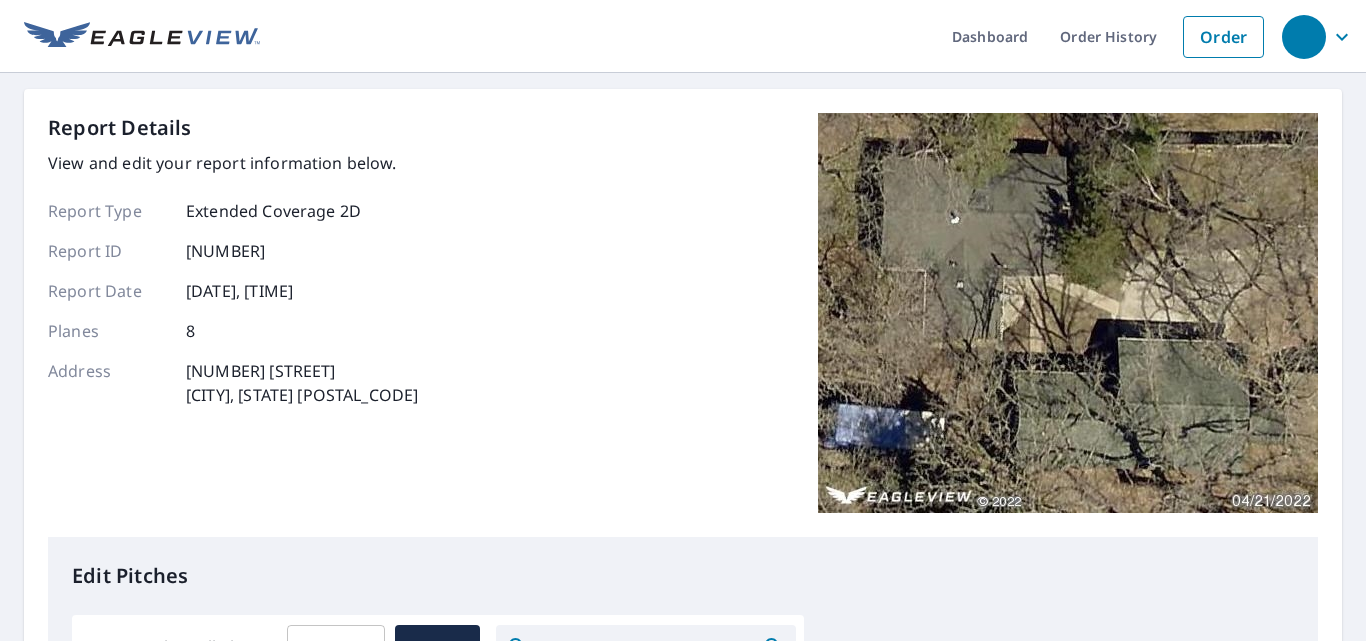 click on "Report Details" at bounding box center (233, 128) 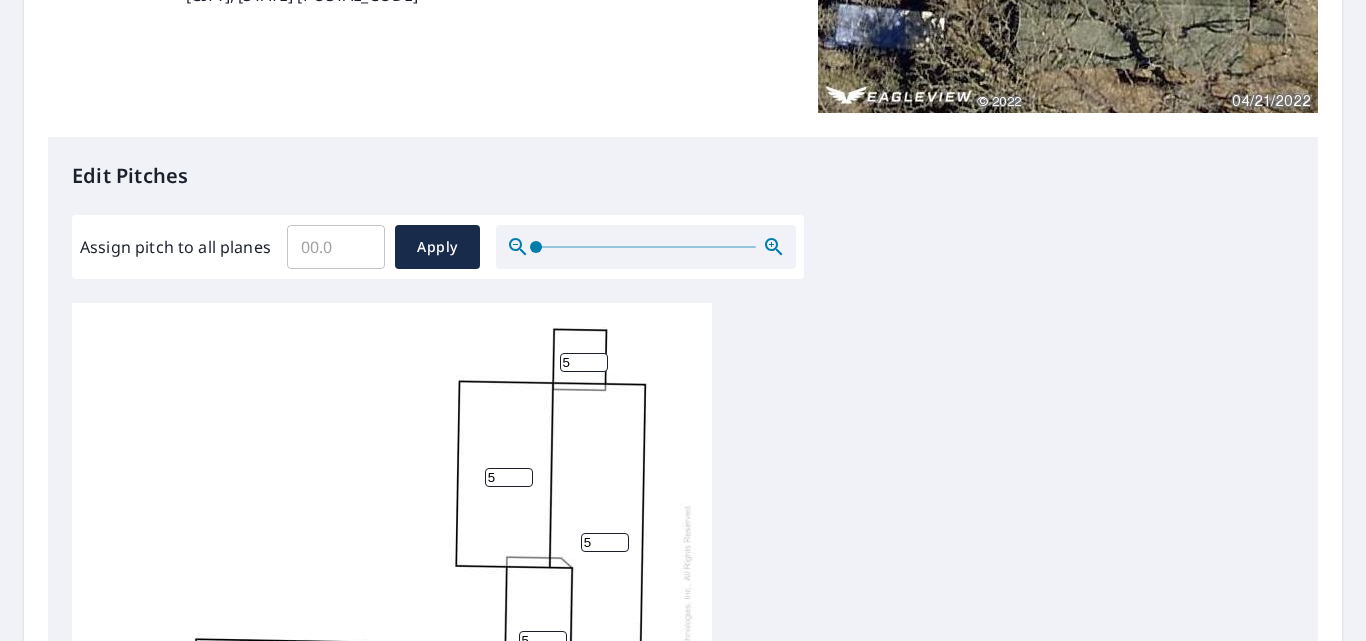 scroll, scrollTop: 942, scrollLeft: 0, axis: vertical 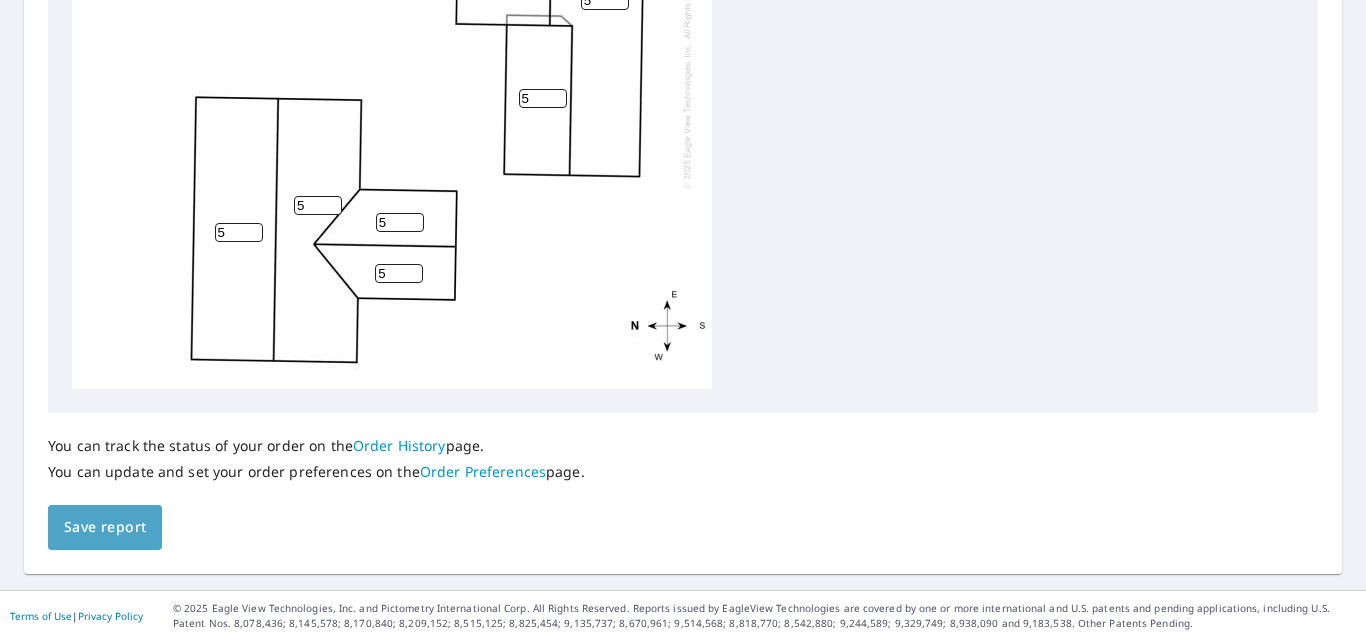 click on "Save report" at bounding box center [105, 527] 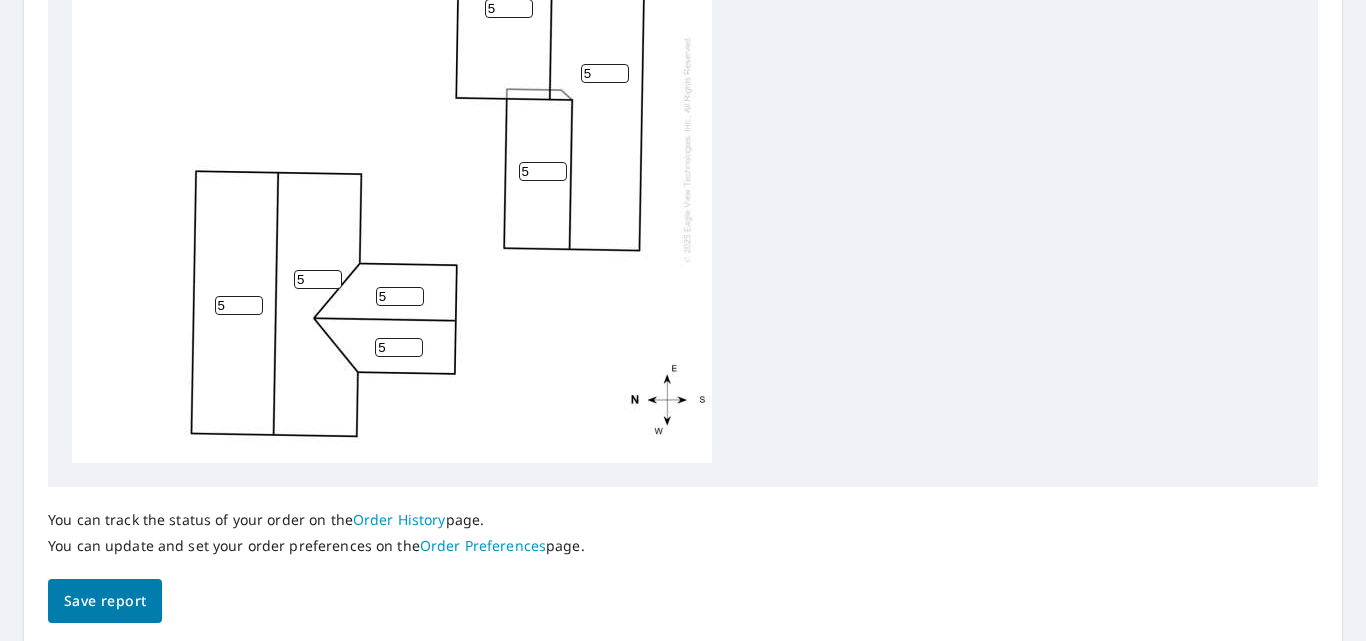 scroll, scrollTop: 0, scrollLeft: 0, axis: both 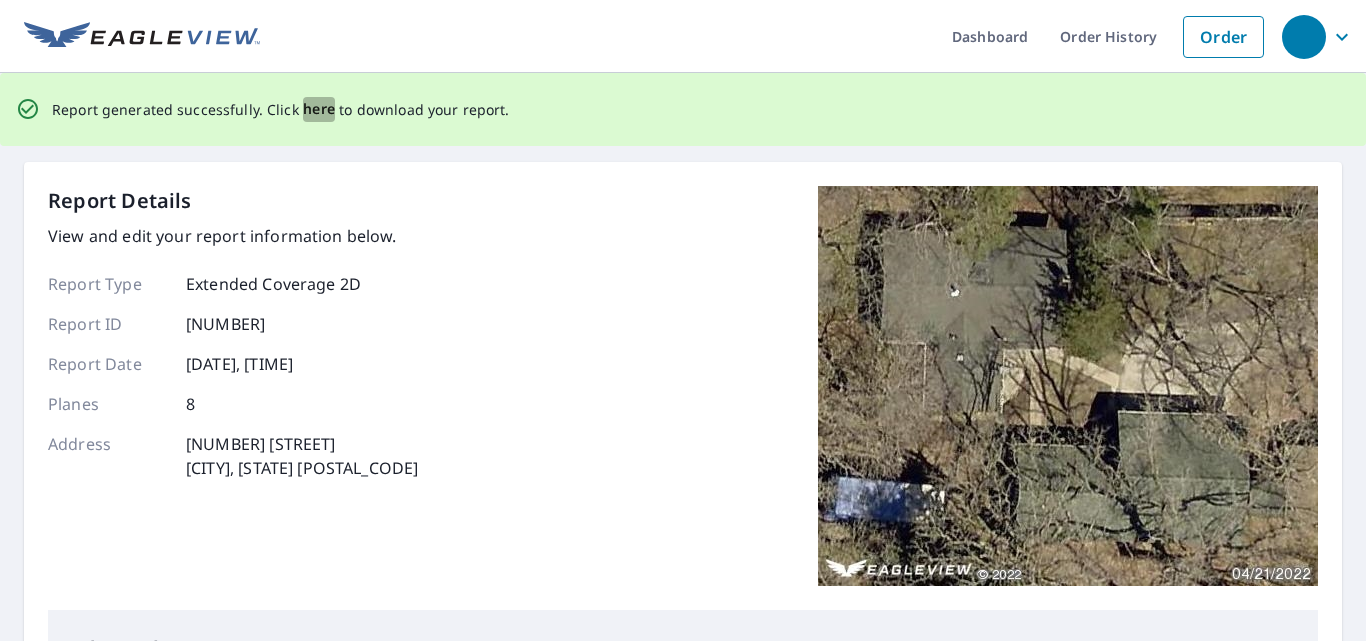 click on "here" at bounding box center (319, 109) 